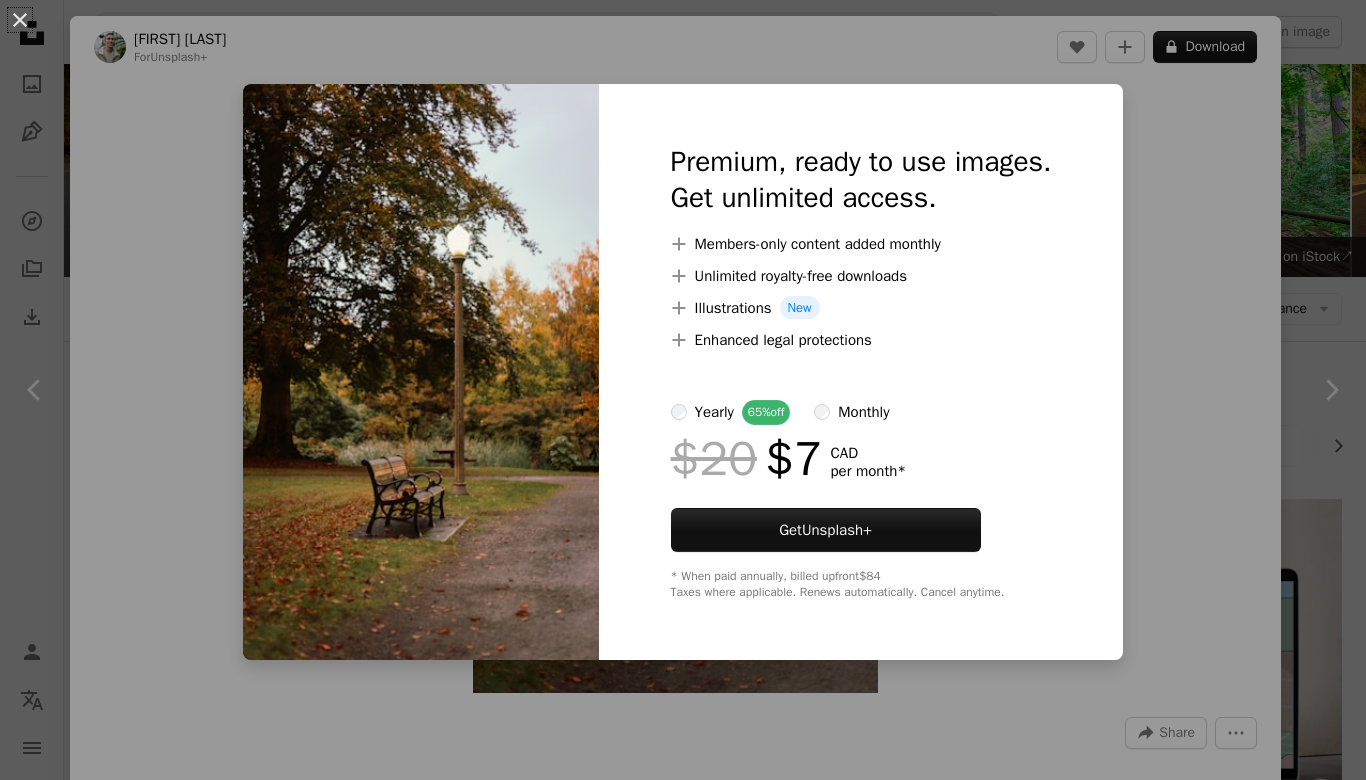 scroll, scrollTop: 2087, scrollLeft: 0, axis: vertical 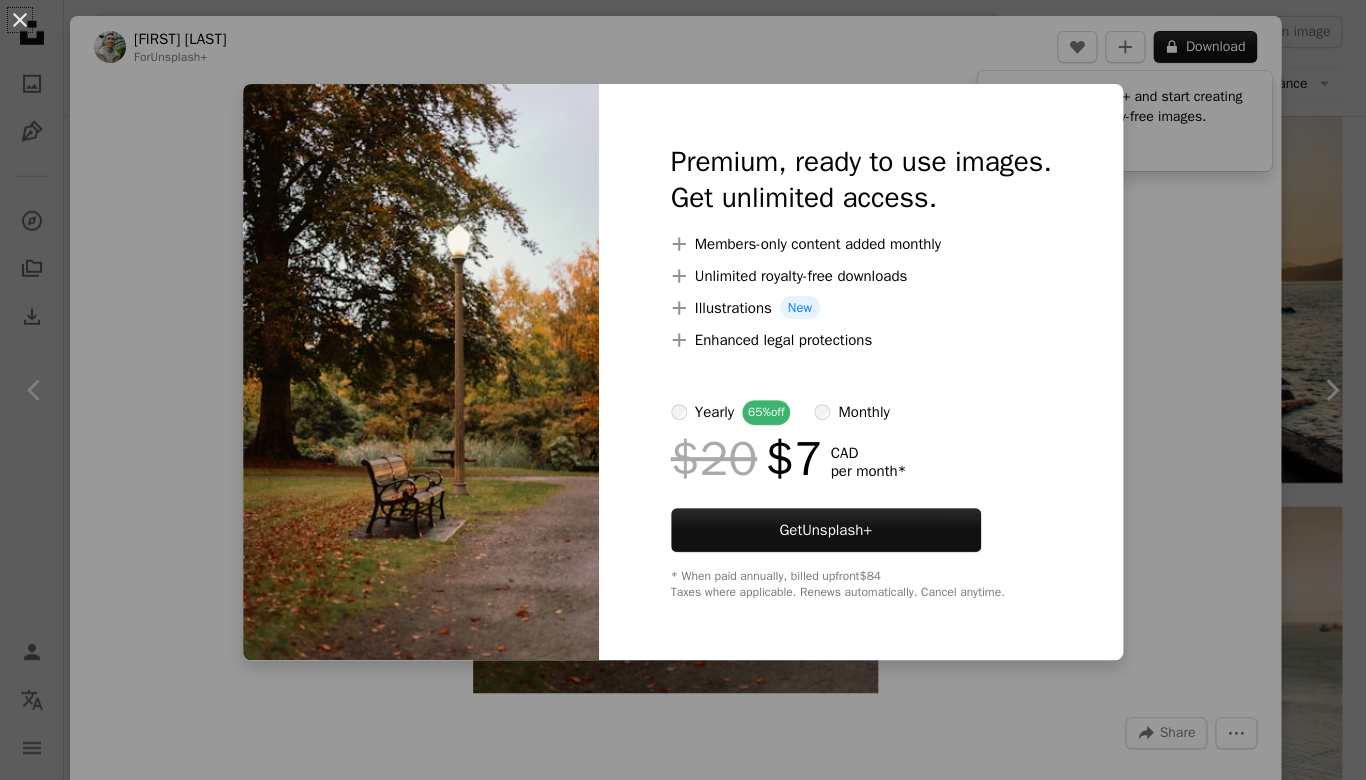 click on "An X shape Premium, ready to use images. Get unlimited access. A plus sign Members-only content added monthly A plus sign Unlimited royalty-free downloads A plus sign Illustrations  New A plus sign Enhanced legal protections yearly 65%  off monthly $20   $7 CAD per month * Get  Unsplash+ * When paid annually, billed upfront  $84 Taxes where applicable. Renews automatically. Cancel anytime." at bounding box center (683, 390) 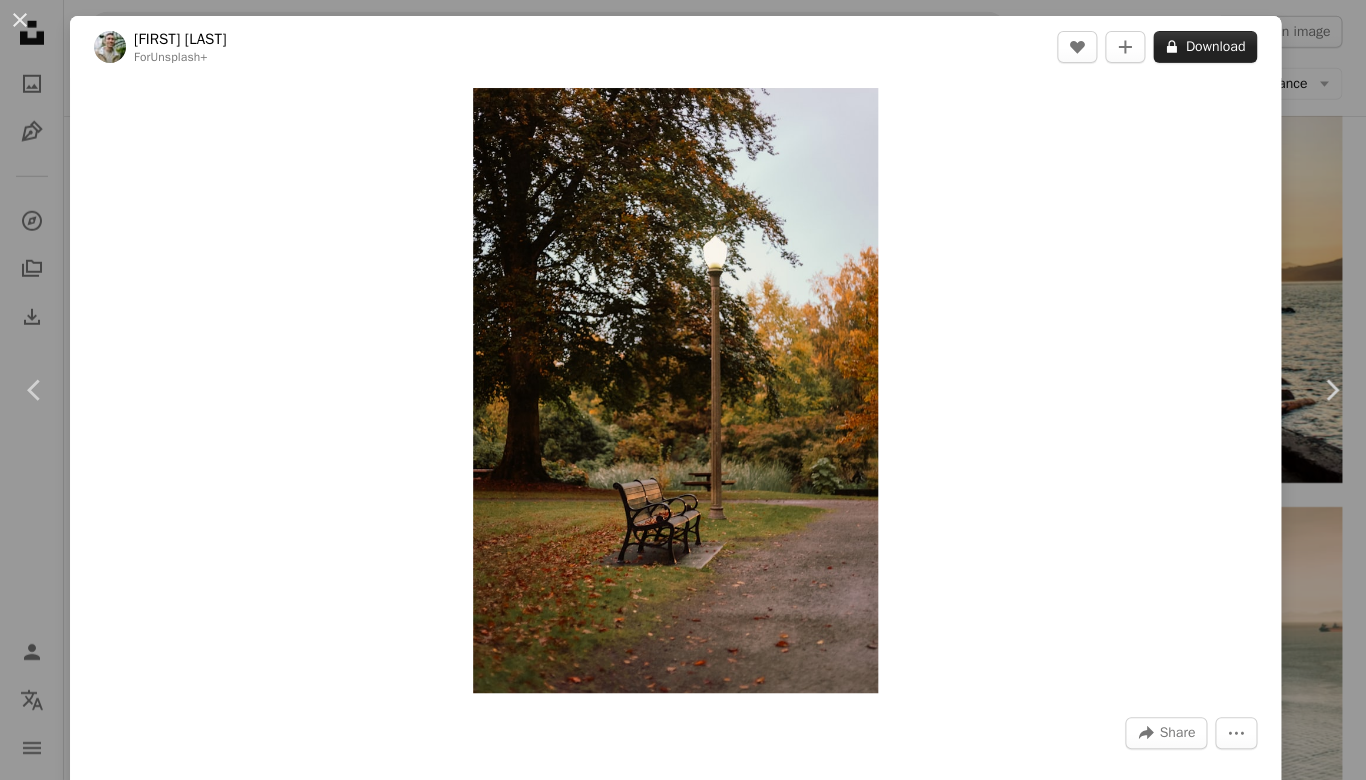 click on "A lock Download" at bounding box center [1205, 47] 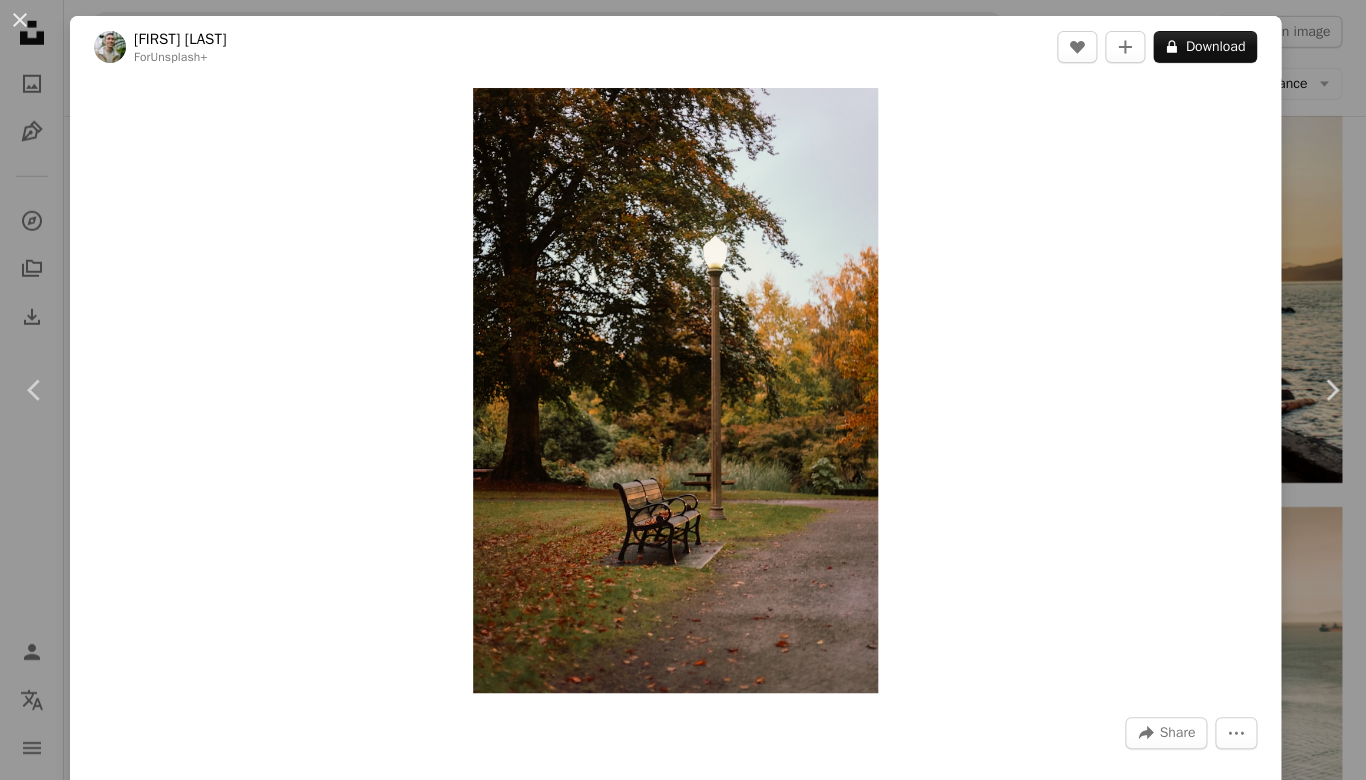 click on "An X shape Premium, ready to use images. Get unlimited access. A plus sign Members-only content added monthly A plus sign Unlimited royalty-free downloads A plus sign Illustrations  New A plus sign Enhanced legal protections yearly 65%  off monthly $20   $7 CAD per month * Get  Unsplash+ * When paid annually, billed upfront  $84 Taxes where applicable. Renews automatically. Cancel anytime." at bounding box center (683, 13783) 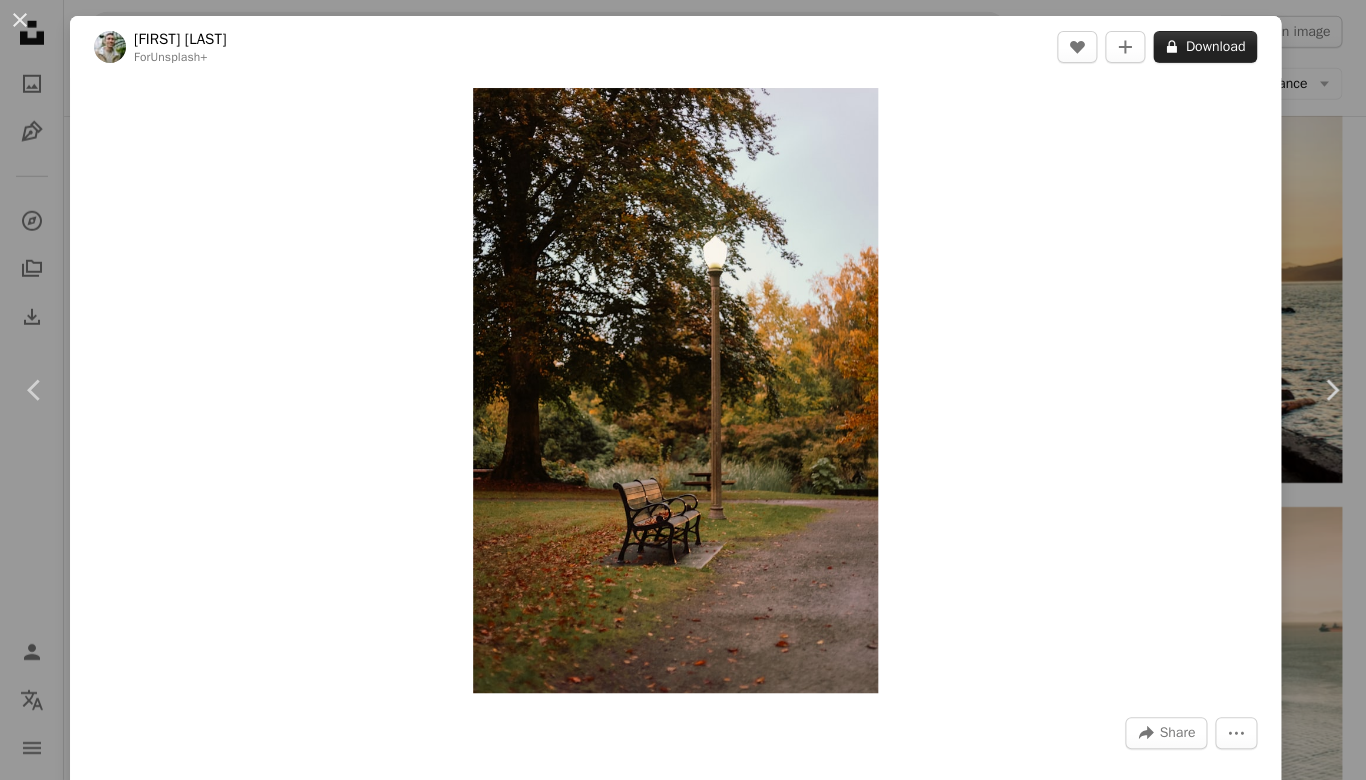 click on "A lock Download" at bounding box center [1205, 47] 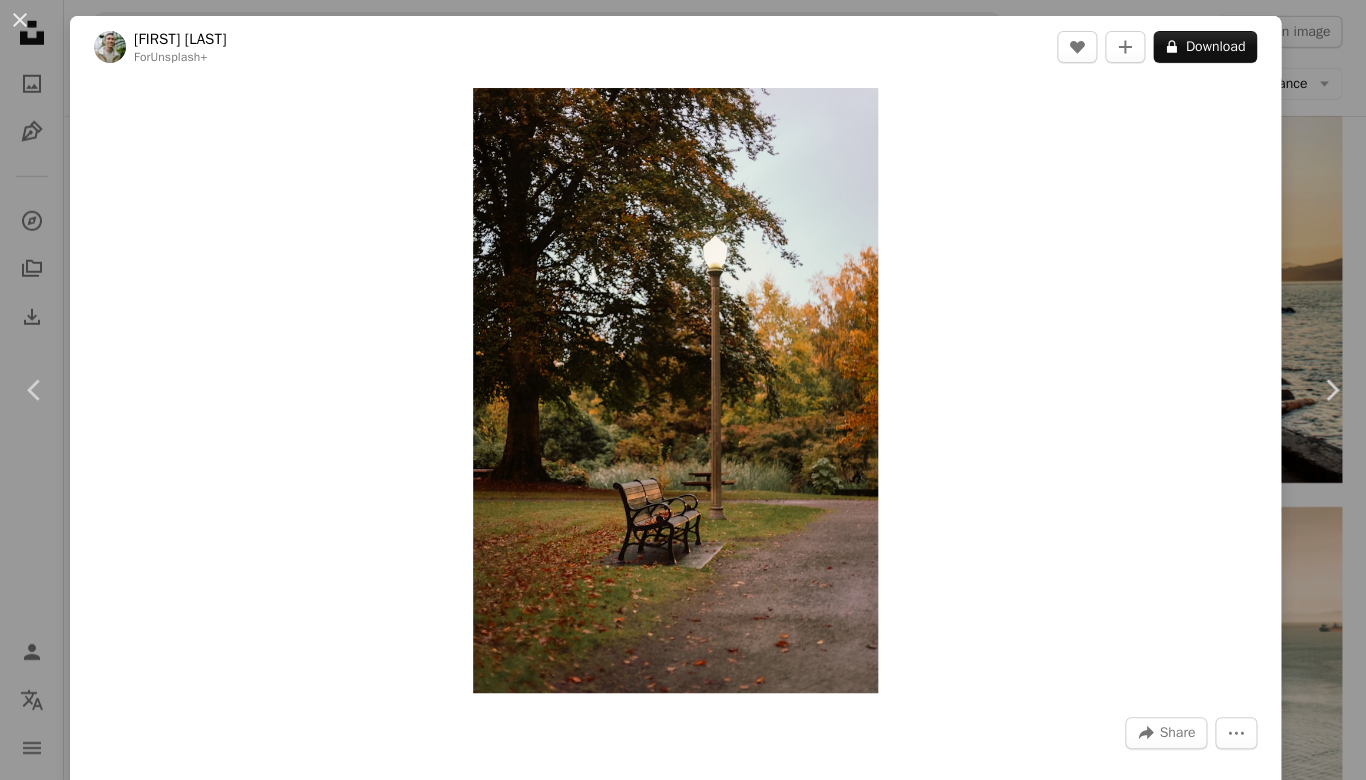click on "An X shape Premium, ready to use images. Get unlimited access. A plus sign Members-only content added monthly A plus sign Unlimited royalty-free downloads A plus sign Illustrations  New A plus sign Enhanced legal protections yearly 65%  off monthly $20   $7 CAD per month * Get  Unsplash+ * When paid annually, billed upfront  $84 Taxes where applicable. Renews automatically. Cancel anytime." at bounding box center [683, 13783] 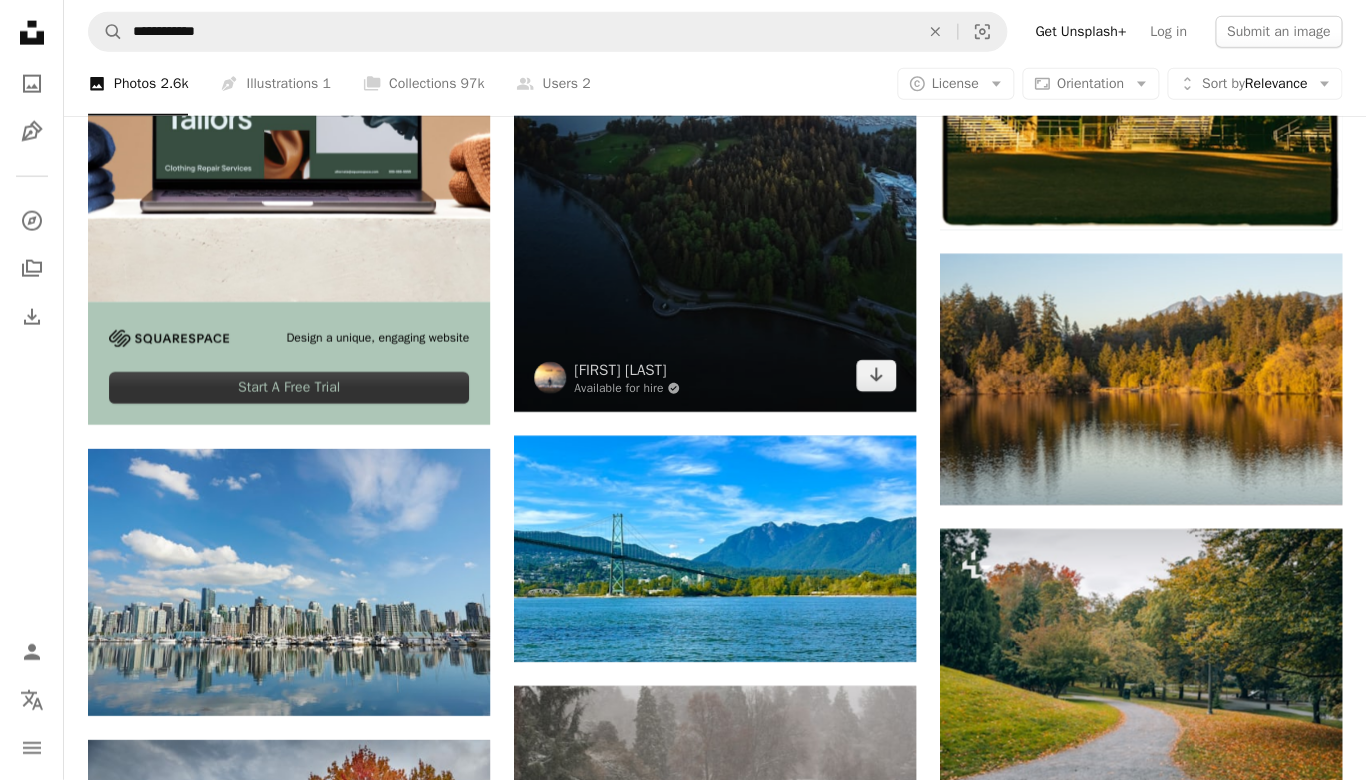 scroll, scrollTop: 4484, scrollLeft: 0, axis: vertical 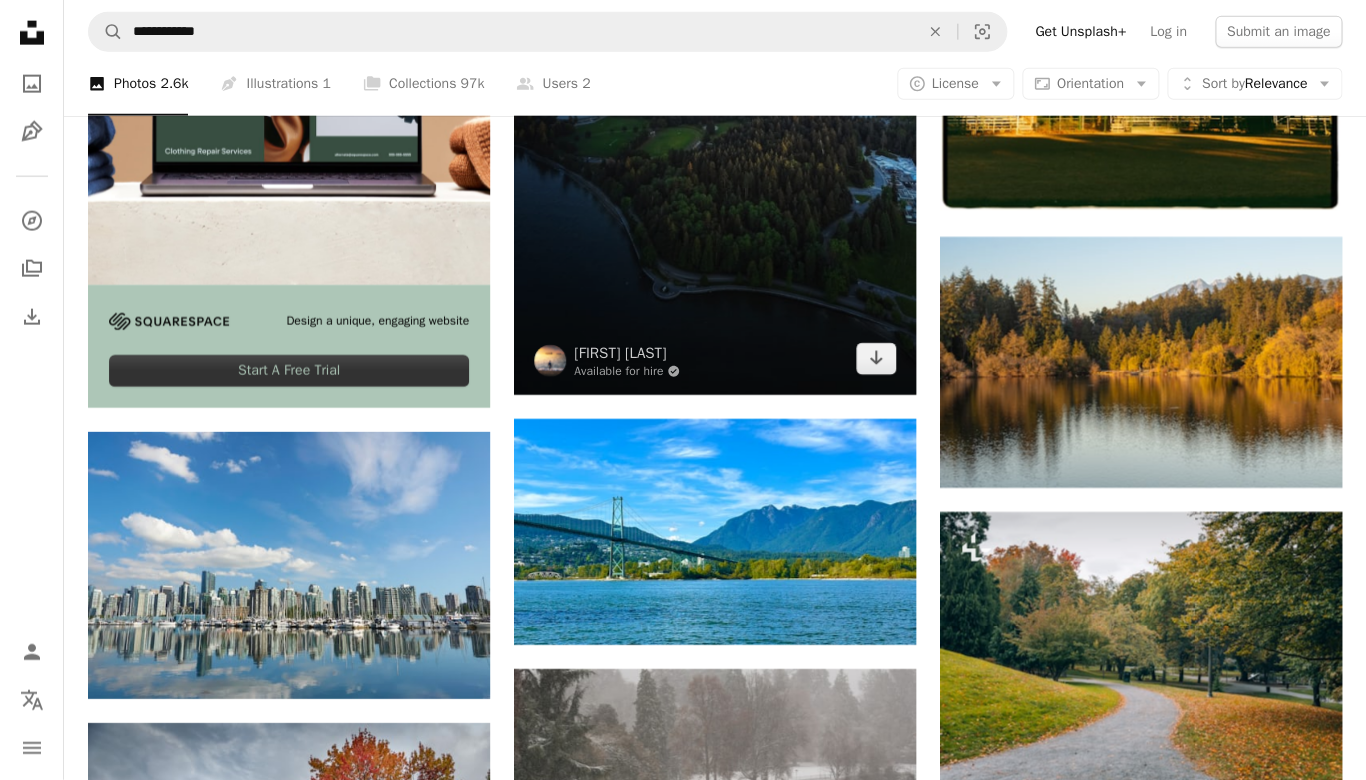 click at bounding box center (715, 144) 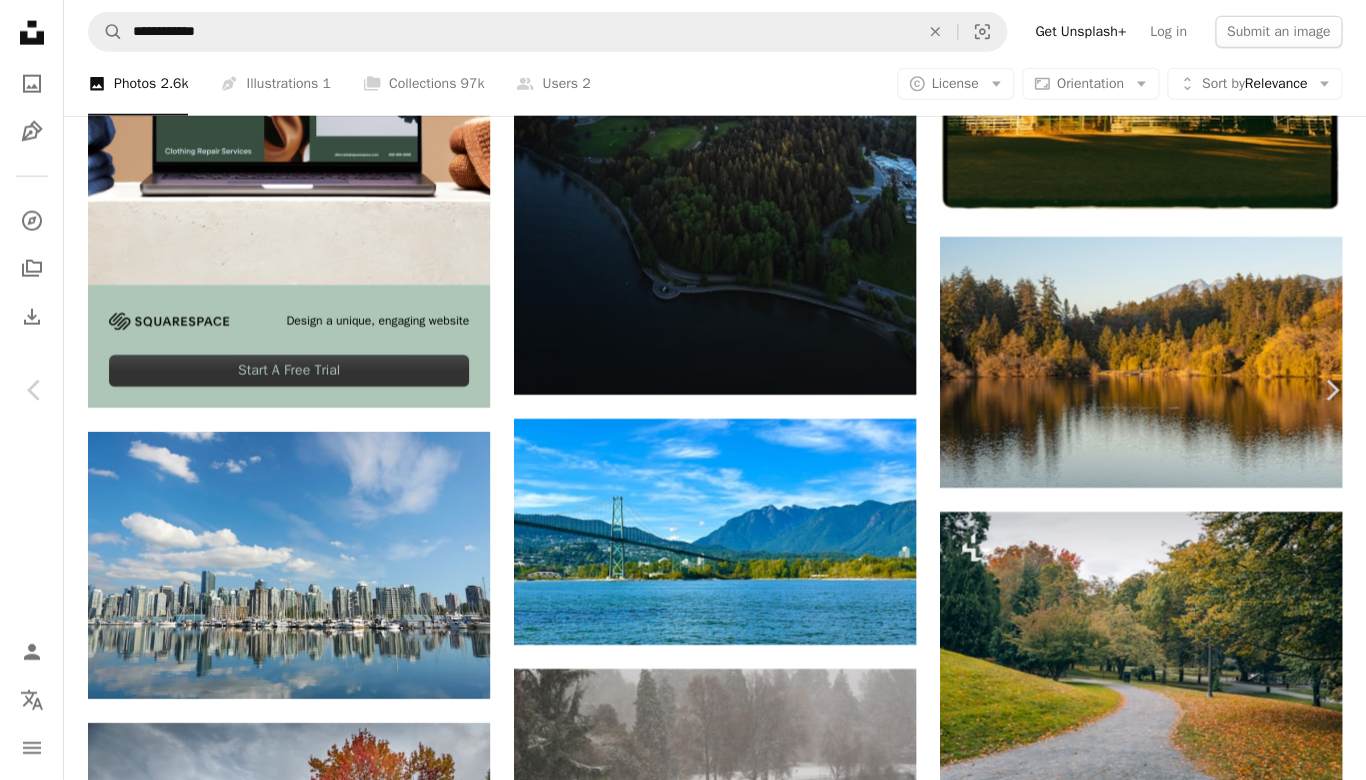 click on "Download free" at bounding box center (1167, 11043) 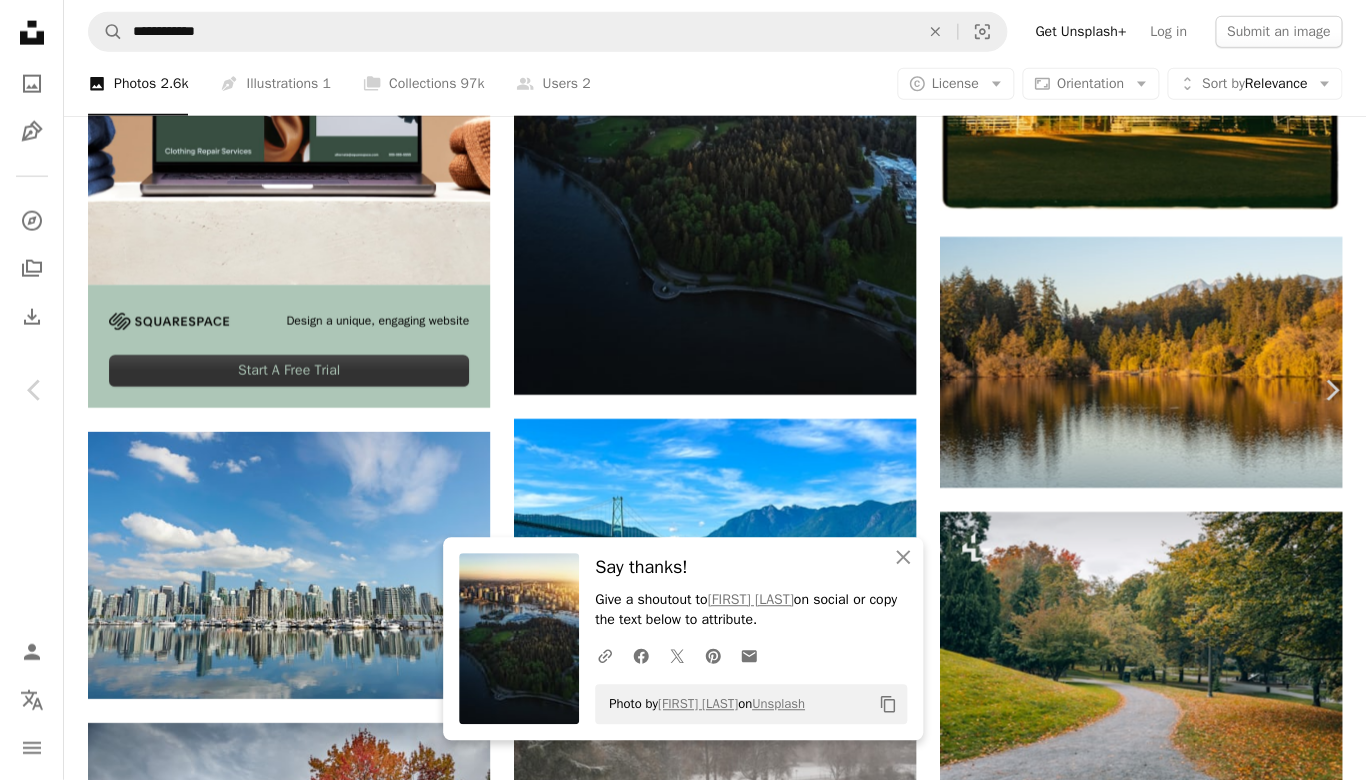 click on "Zoom in" at bounding box center [675, 11386] 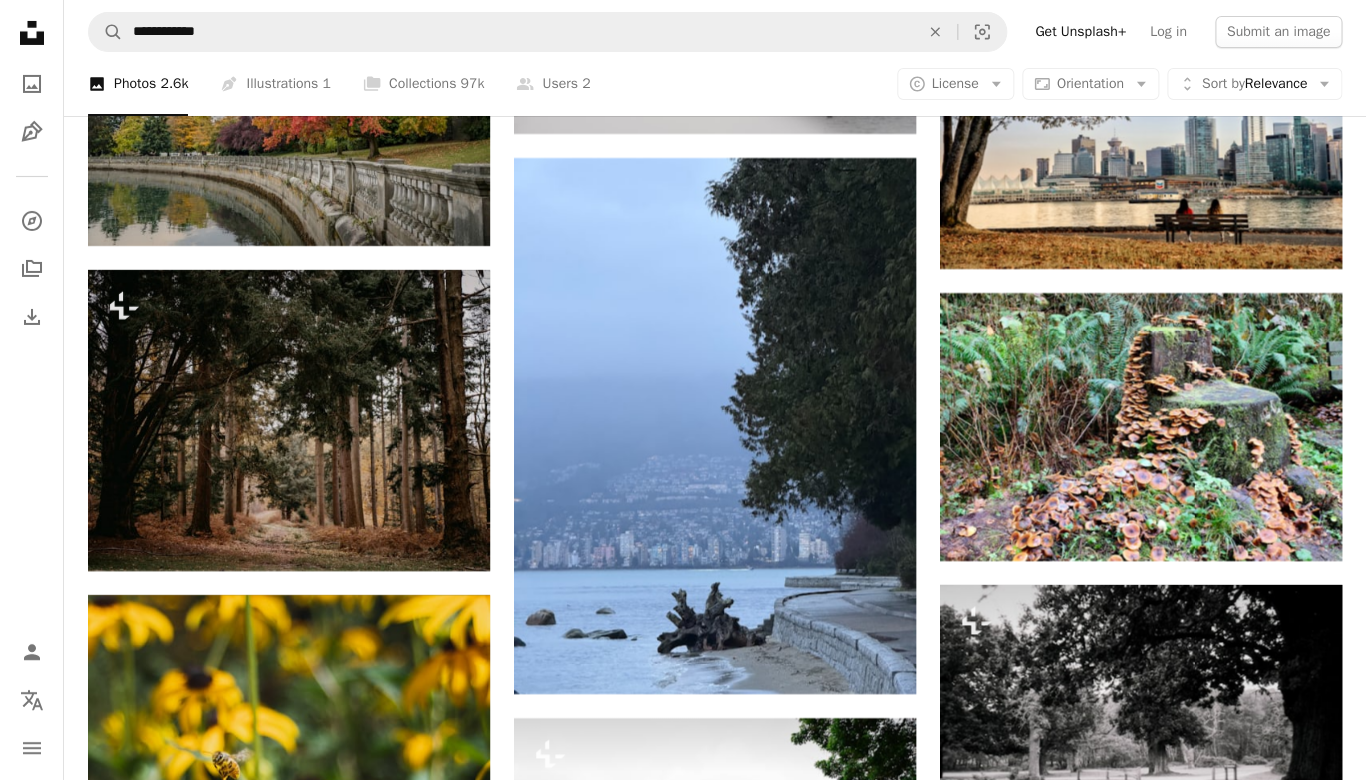 scroll, scrollTop: 5286, scrollLeft: 0, axis: vertical 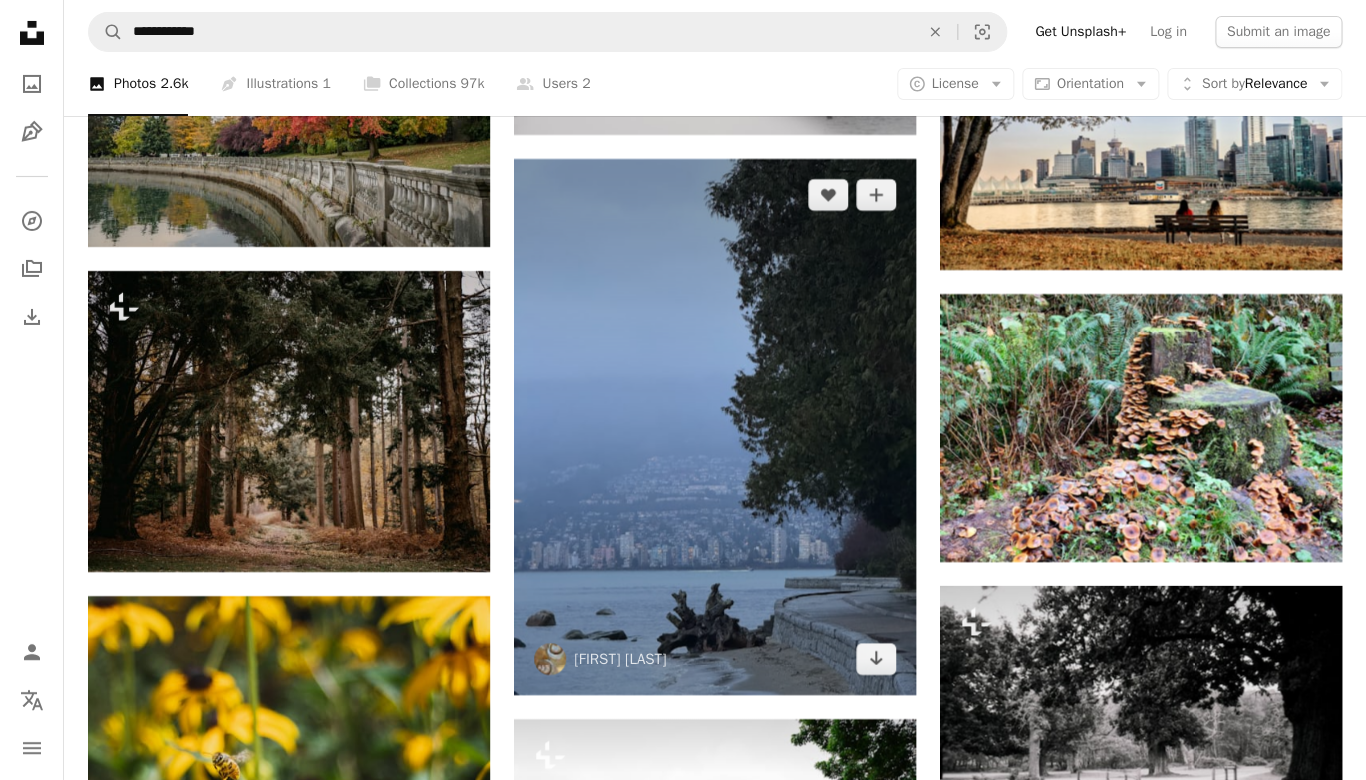 click at bounding box center (715, 427) 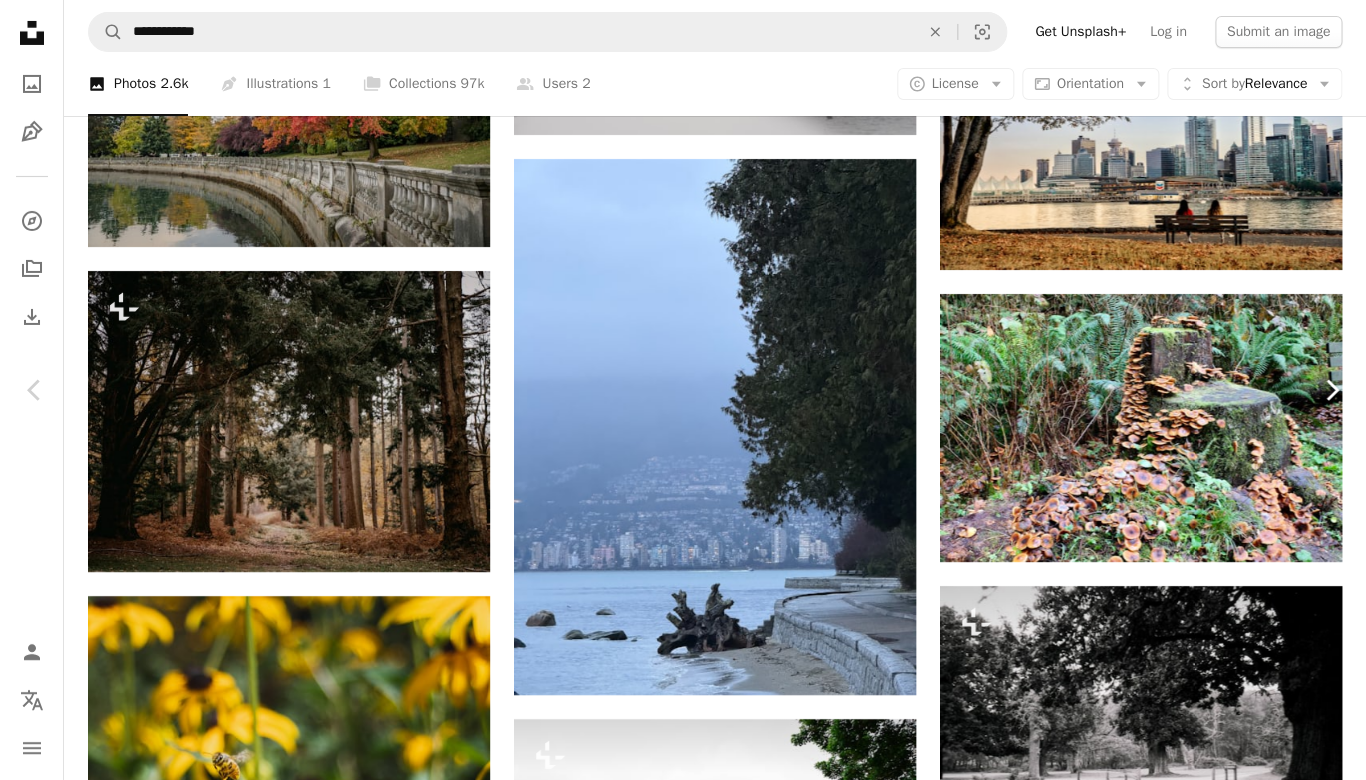 click on "Chevron right" at bounding box center (1331, 390) 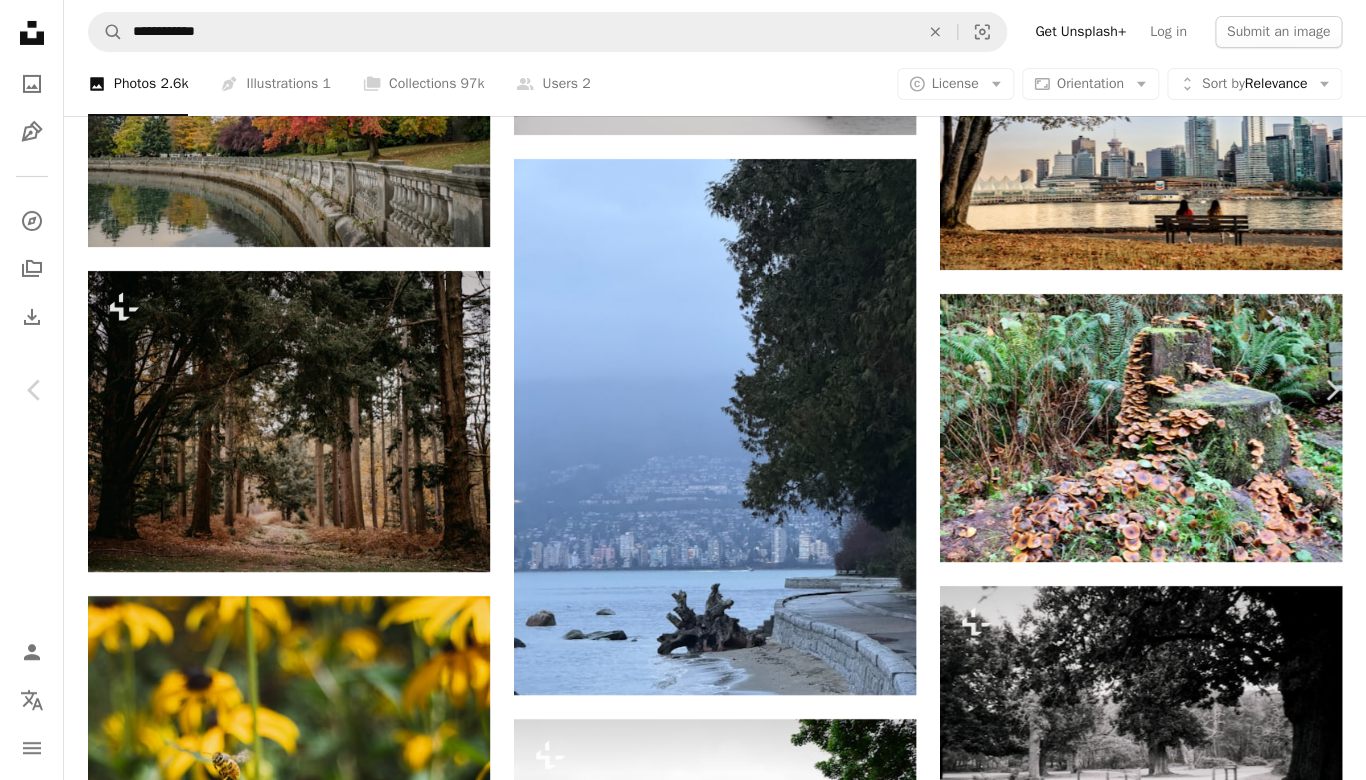 click on "An X shape Chevron left Chevron right An X shape Close Say thanks! Give a shoutout to [FIRST] [LAST] on social or copy the text below to attribute. A URL sharing icon (chains) Facebook icon X (formerly Twitter) icon Pinterest icon An envelope Photo by [FIRST] [LAST] on Unsplash
Copy content [FIRST] [LAST] Available for hire A checkmark inside of a circle A heart A plus sign Download free Chevron down Zoom in Views 11,084 Downloads 149 A forward-right arrow Share Info icon Info More Actions A map marker [CITY], [STATE], [COUNTRY] Calendar outlined Published on [MONTH] [DAY], [YEAR] Camera OLYMPUS CORPORATION, E-M10MarkII Safety Free to use under the Unsplash License [CITY] [PARK] [CITY] land building city sea grey scenery urban outdoors town mountain range coast aerial view peak shoreline waterfront Free stock photos Browse premium related images on iStock | Save 20% with code UNSPLASH20 View more on iStock ↗ Related images A heart A plus sign [FIRST] [LAST] Available for hire A checkmark inside of a circle Arrow pointing down A heart A plus sign [FIRST] [LAST] Arrow pointing down A heart A plus sign [FIRST] [LAST] Available for hire A checkmark inside of a circle Arrow pointing down A heart A plus sign [FIRST] [LAST] Arrow pointing down A heart A plus sign" at bounding box center (683, 10584) 